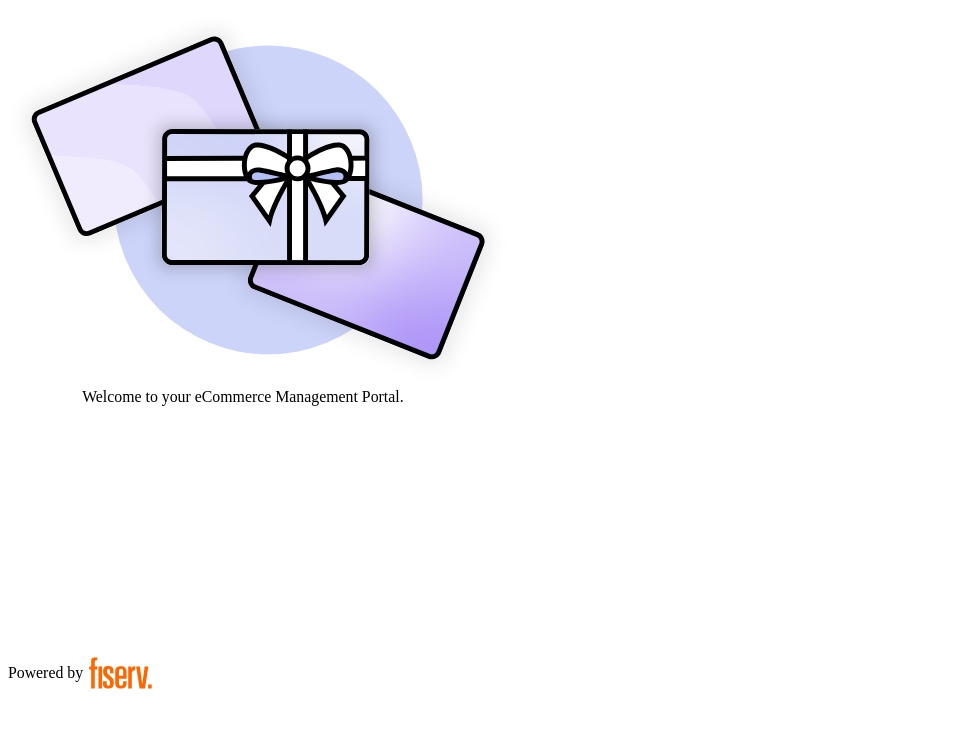 scroll, scrollTop: 0, scrollLeft: 0, axis: both 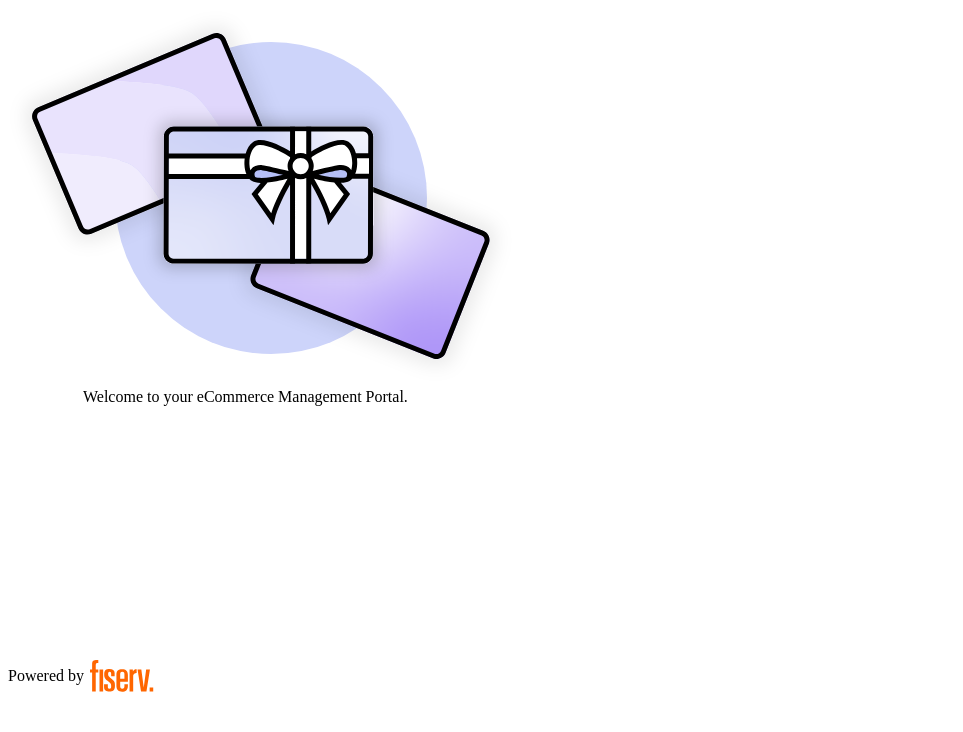 drag, startPoint x: 687, startPoint y: 484, endPoint x: 689, endPoint y: 472, distance: 12.165525 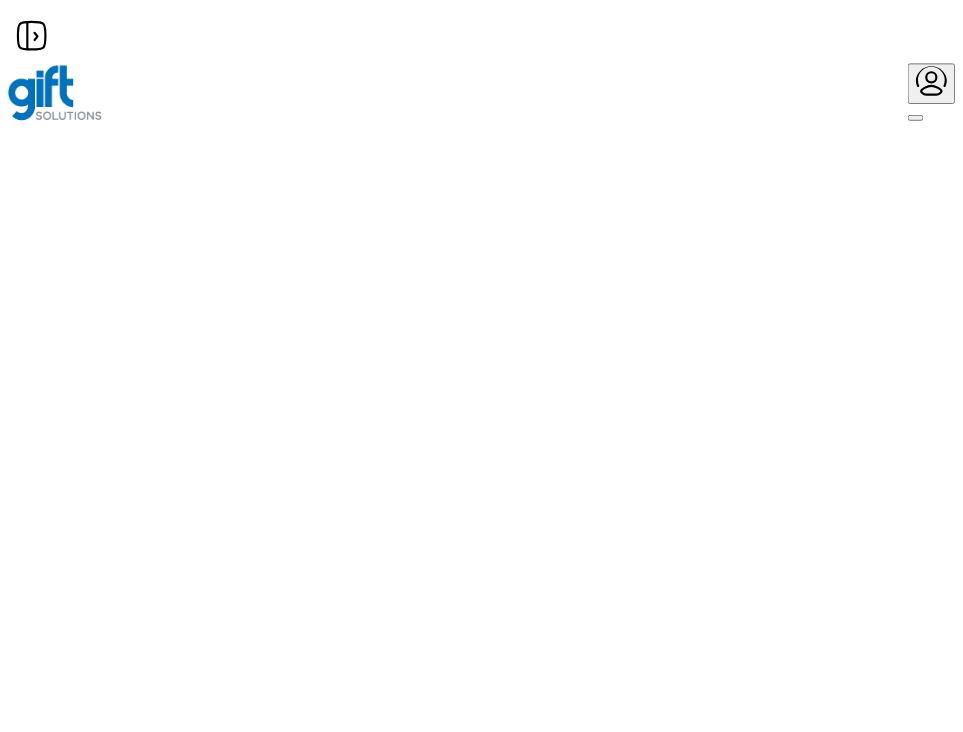 scroll, scrollTop: 0, scrollLeft: 0, axis: both 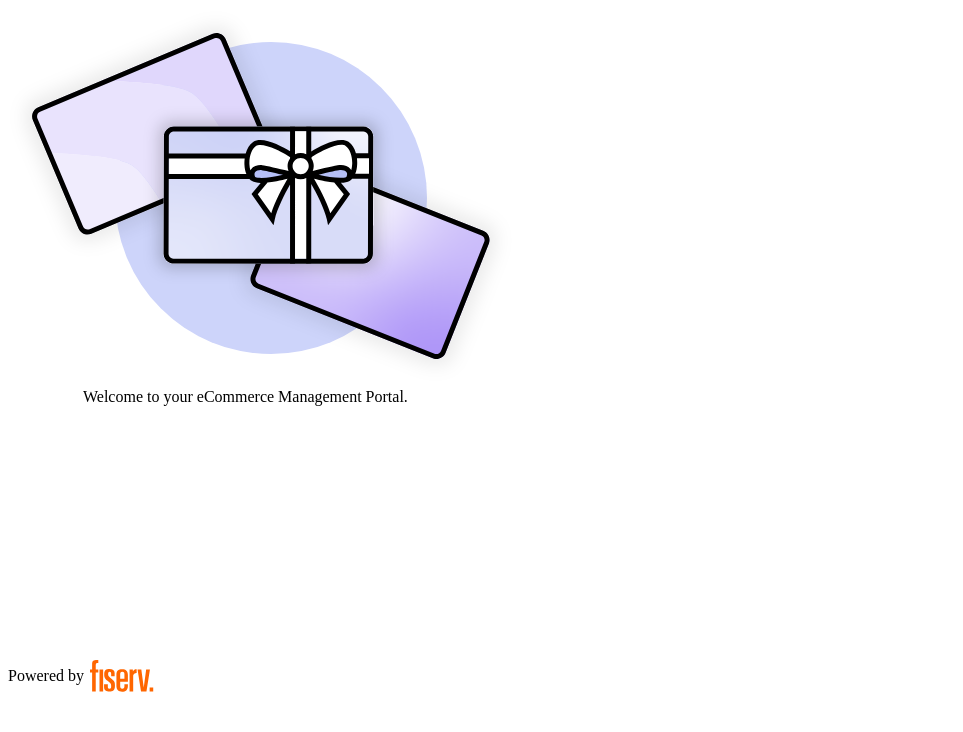 click at bounding box center [79, 973] 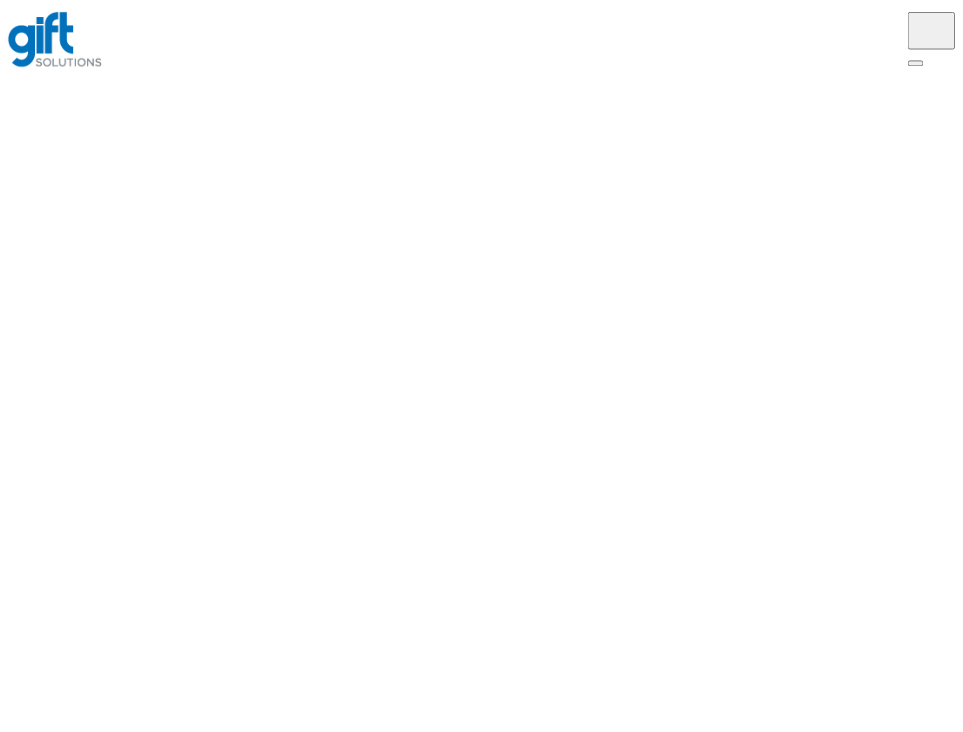 scroll, scrollTop: 0, scrollLeft: 0, axis: both 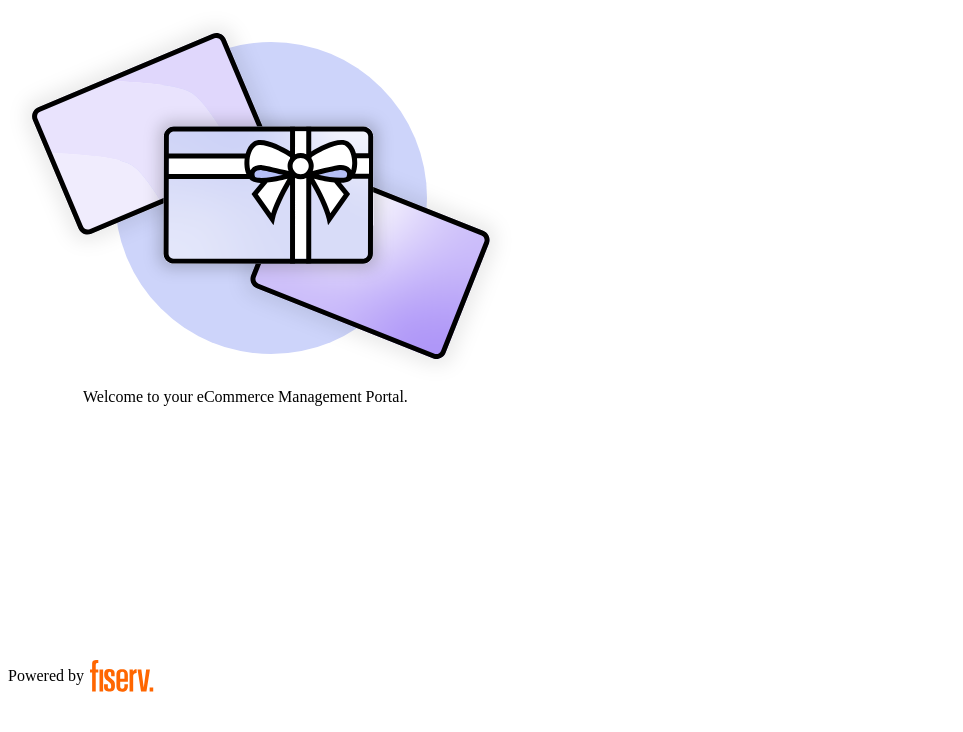 click at bounding box center [79, 973] 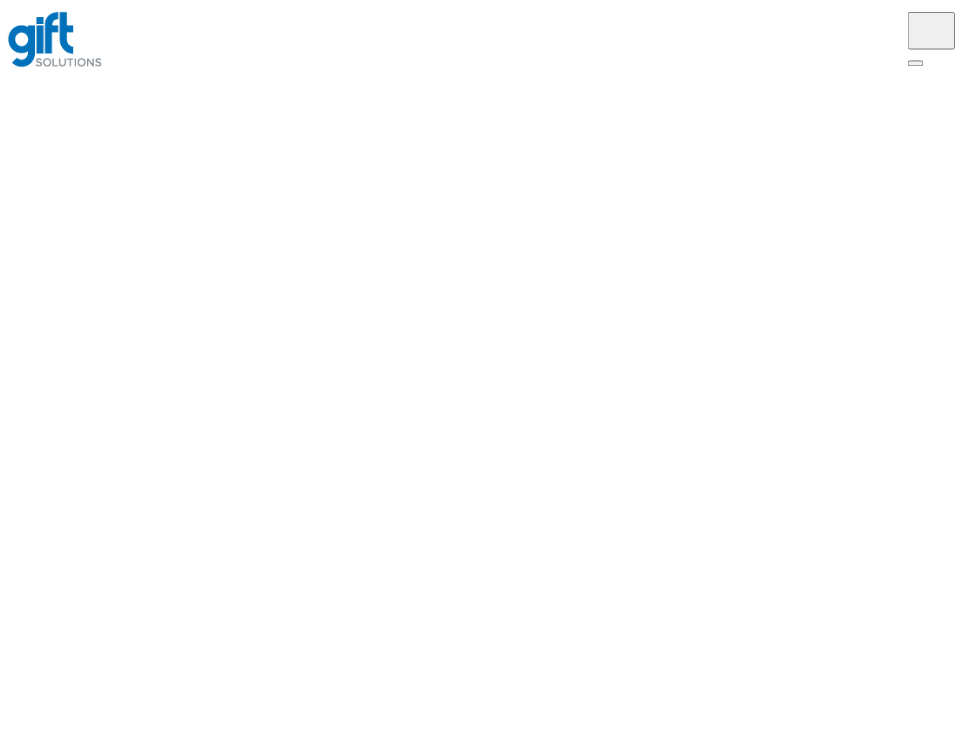 scroll, scrollTop: 0, scrollLeft: 0, axis: both 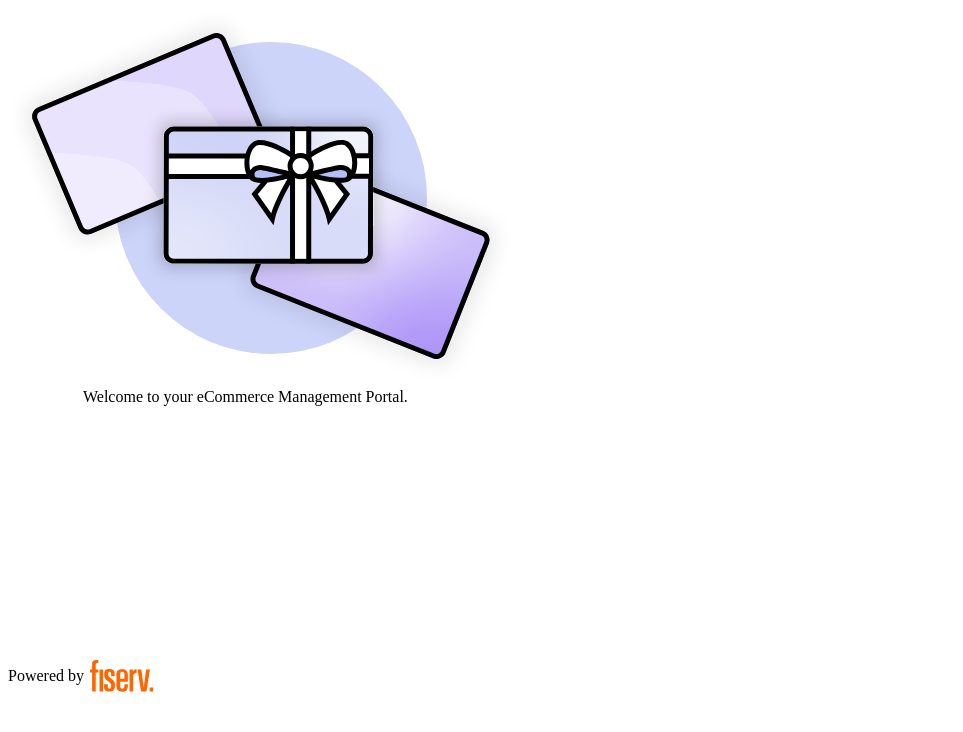click at bounding box center [79, 909] 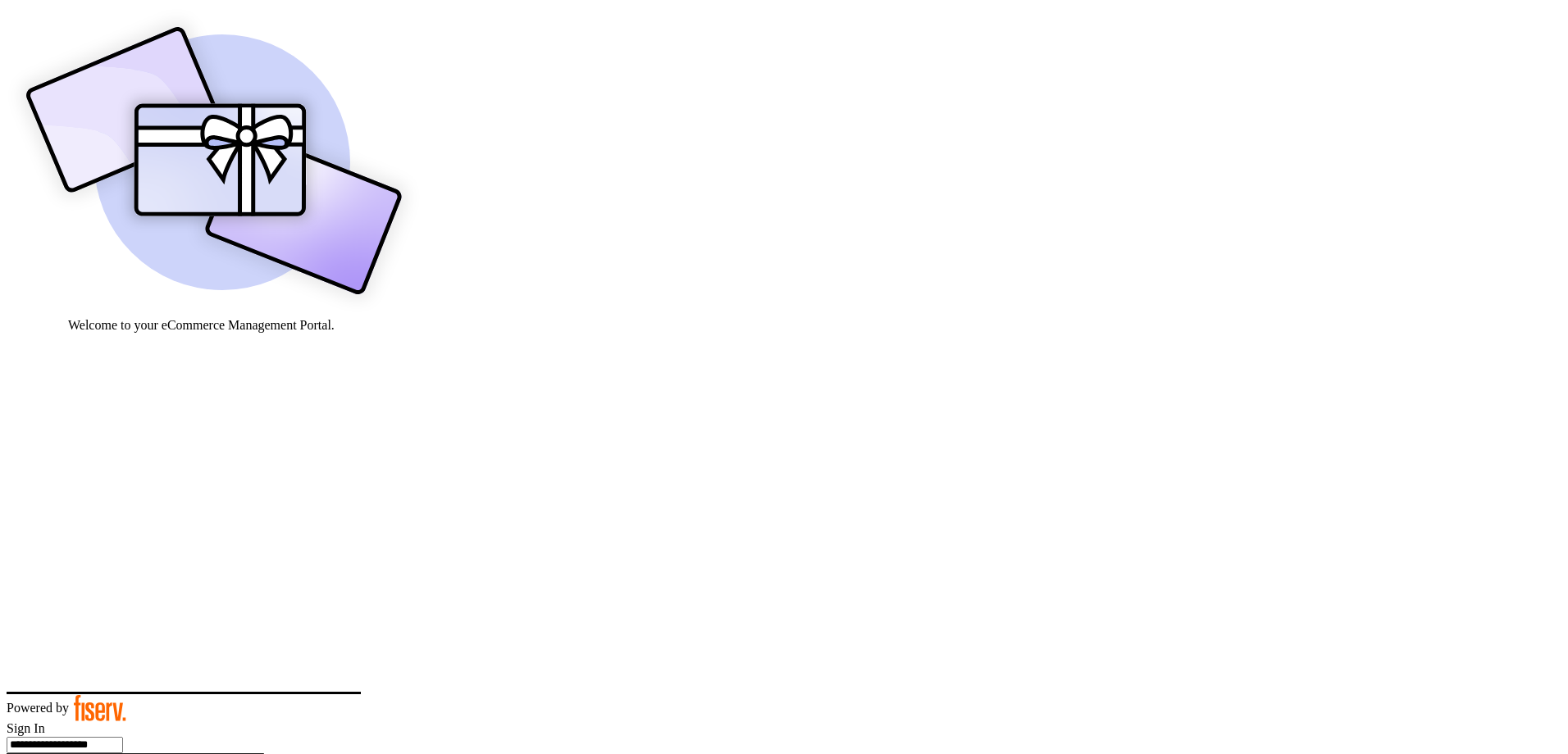 click on "Click here." at bounding box center (162, 820) 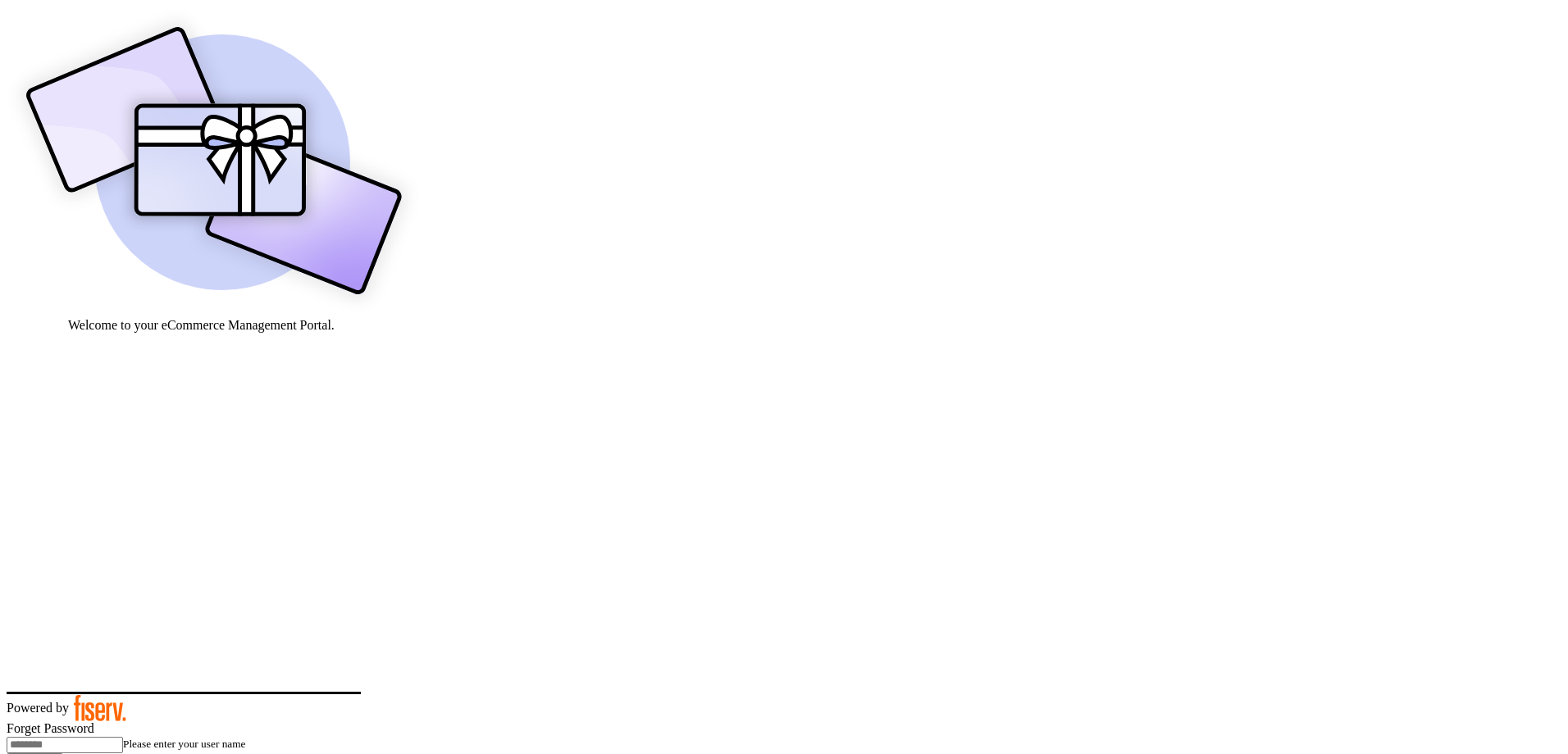 click at bounding box center (65, 745) 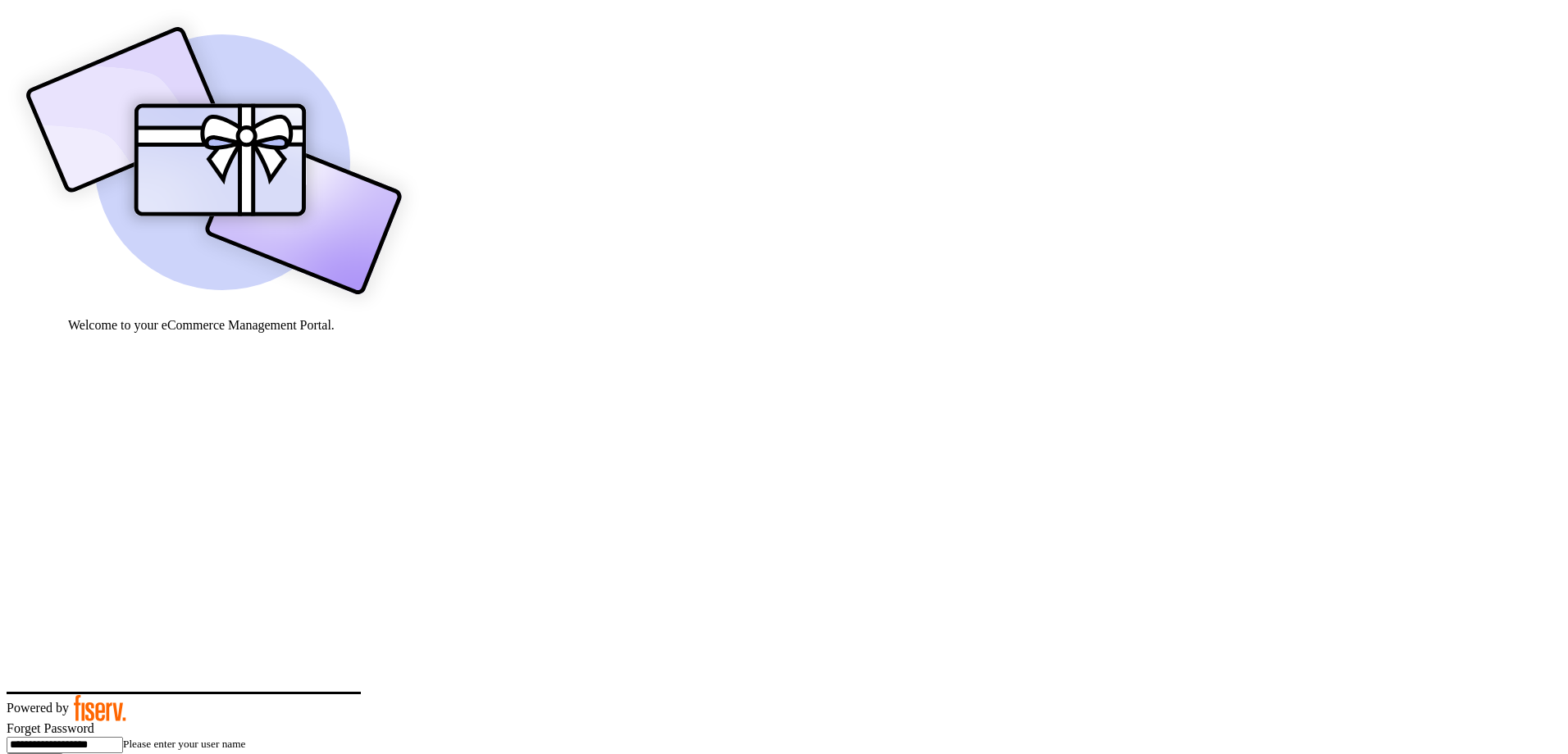 type on "**********" 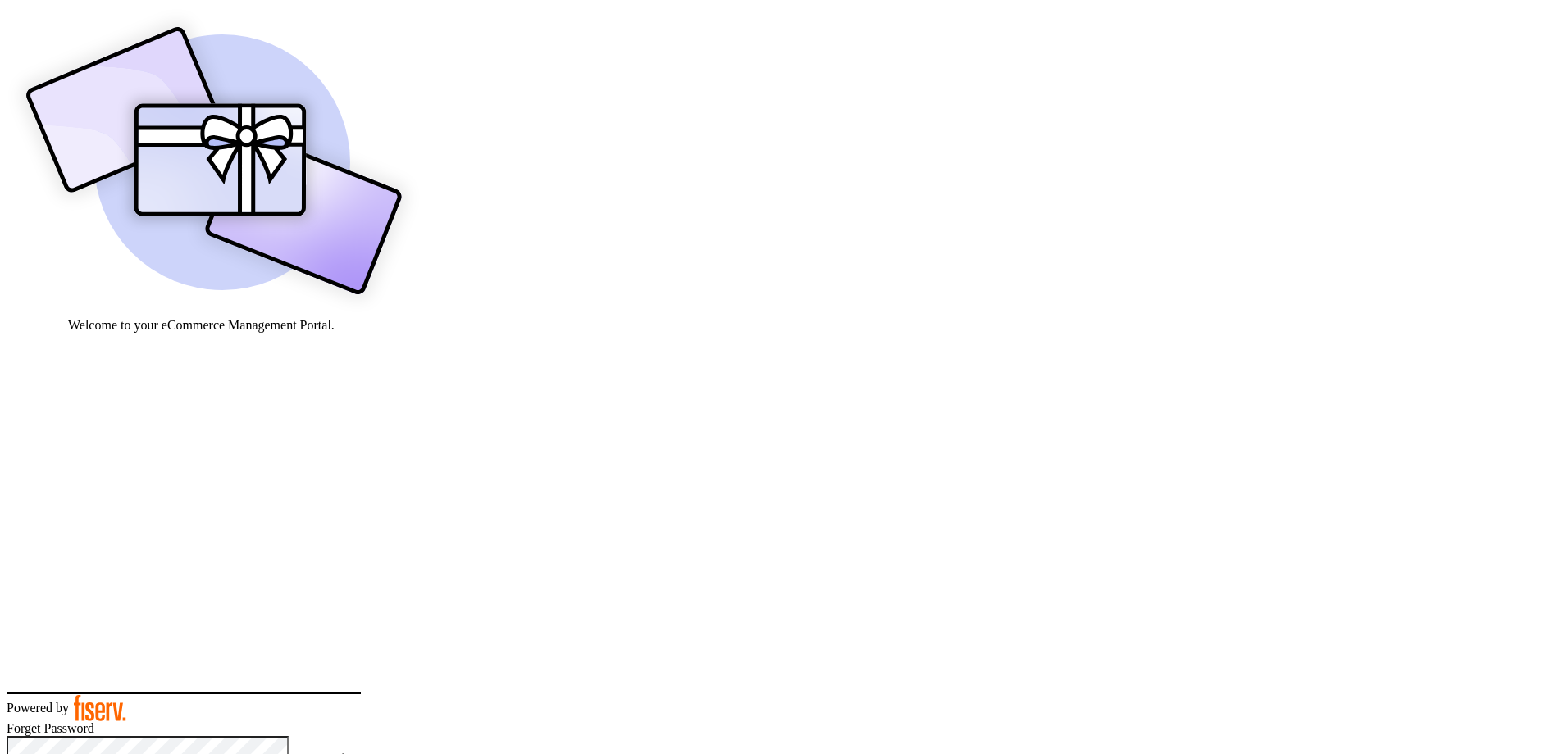 click at bounding box center [65, 856] 